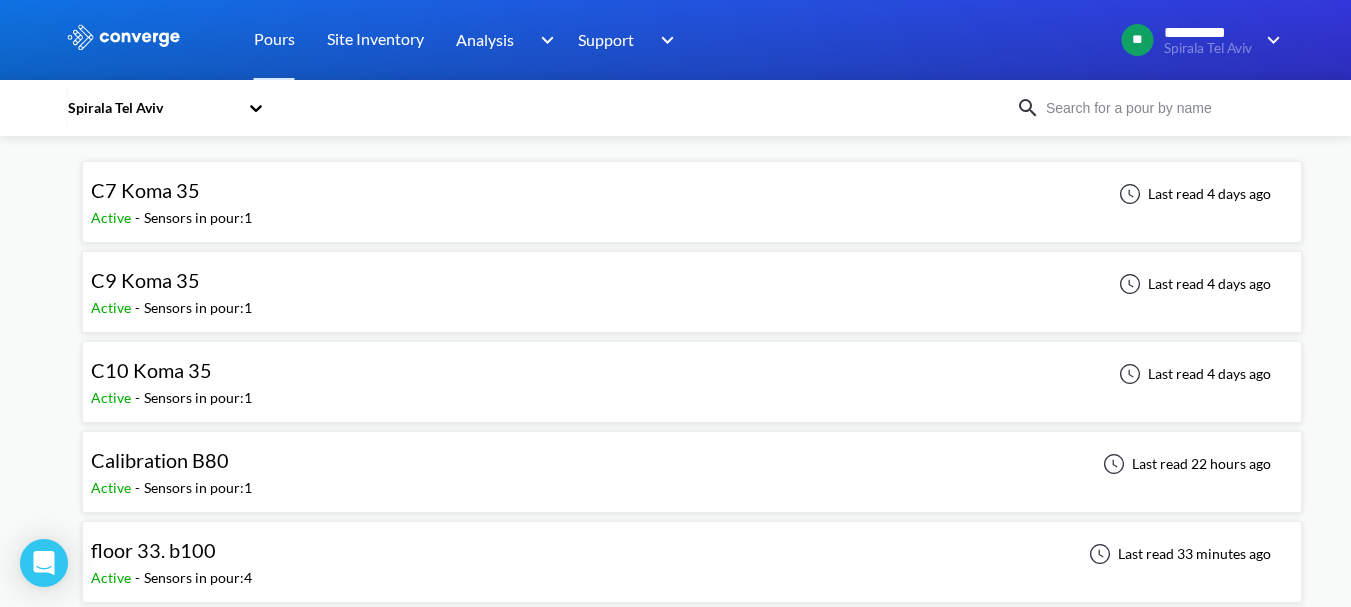 scroll, scrollTop: 0, scrollLeft: 0, axis: both 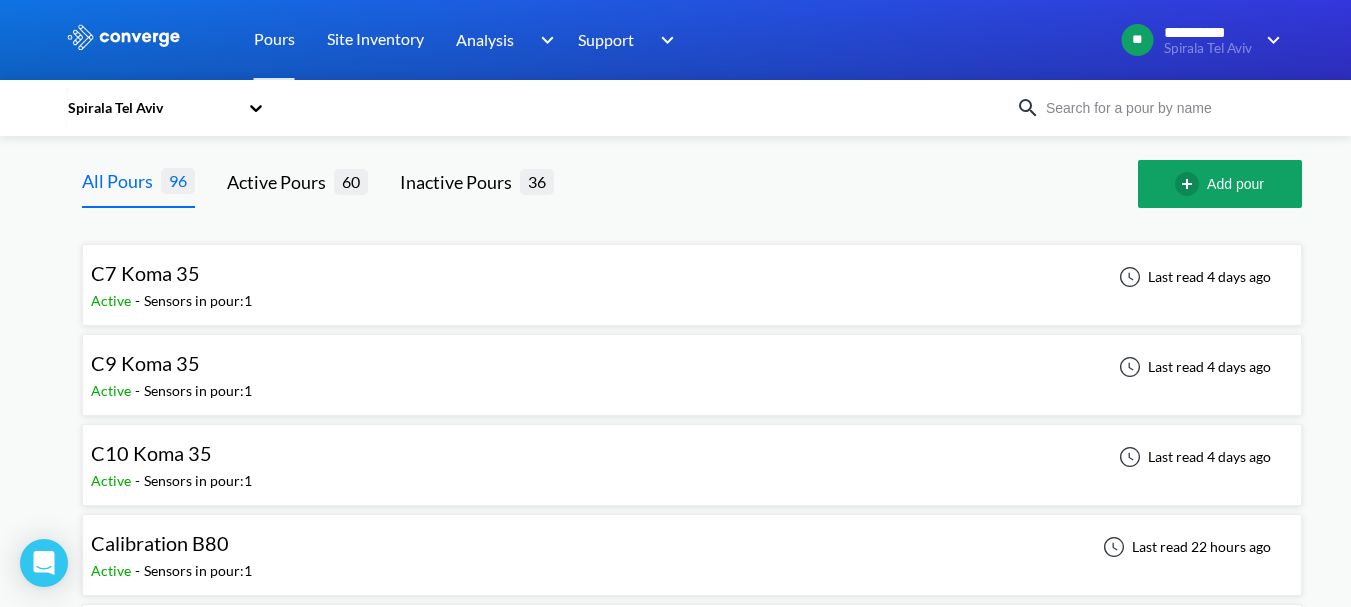 click on "C7 Koma 35 Active  -  Sensors in pour:  1 Last read 4 days ago" at bounding box center (692, 285) 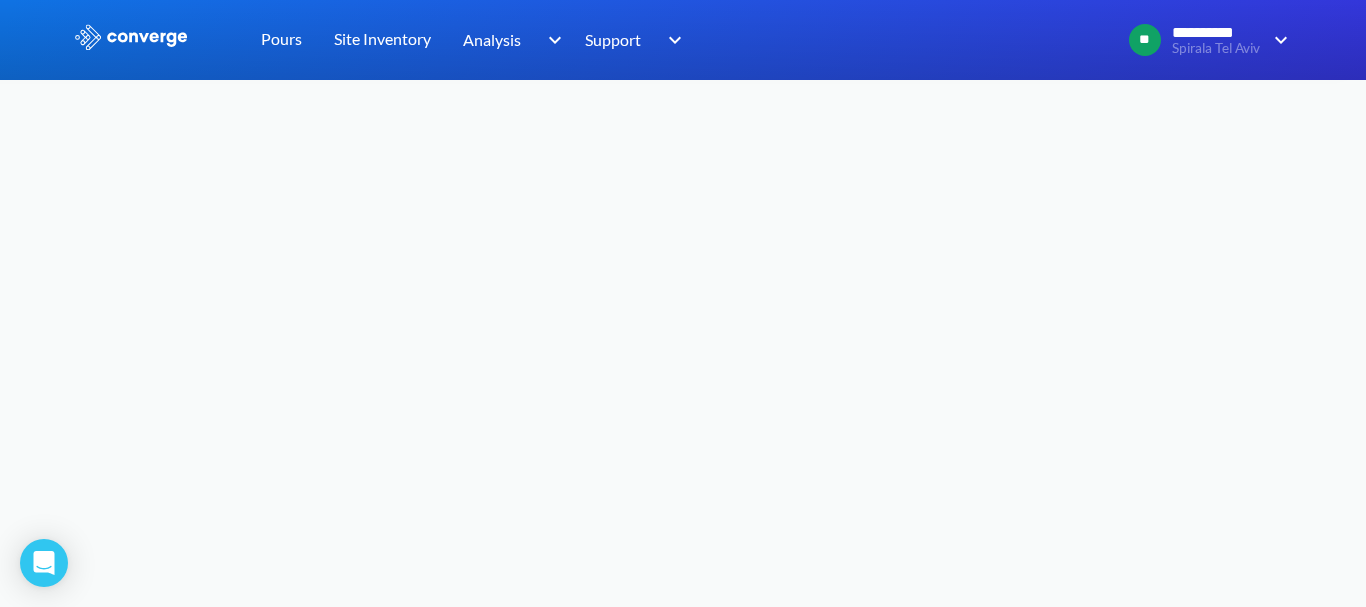 click on "**********" at bounding box center [683, 303] 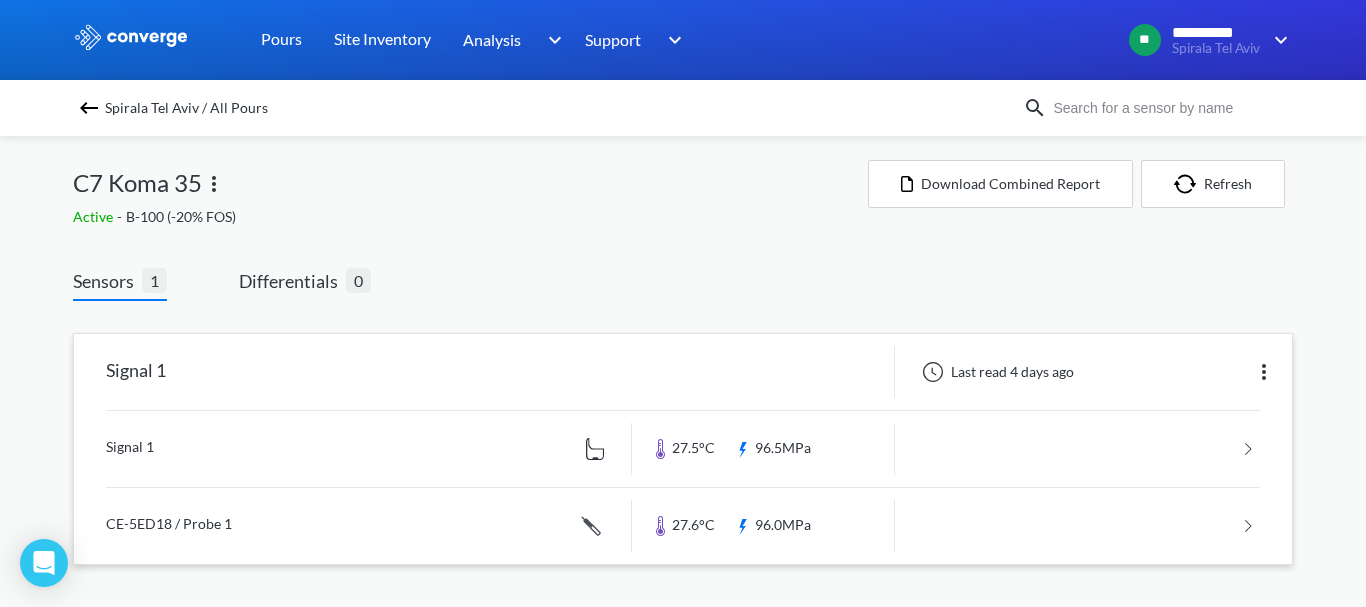 click at bounding box center (683, 449) 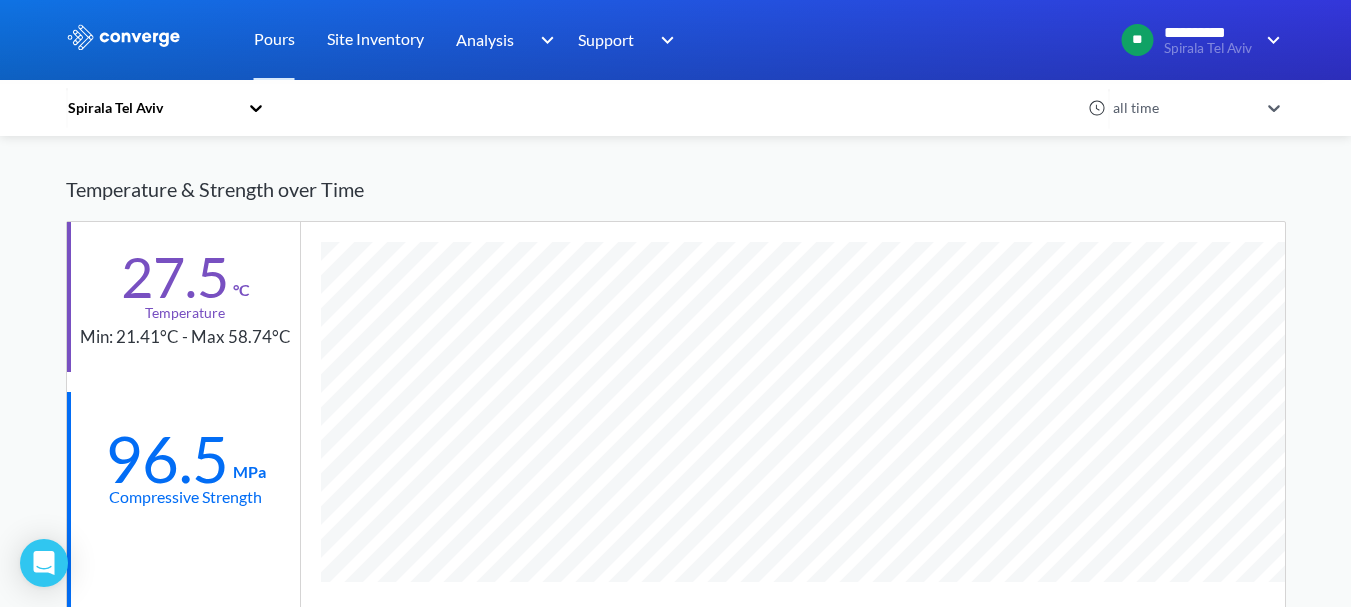 scroll, scrollTop: 0, scrollLeft: 0, axis: both 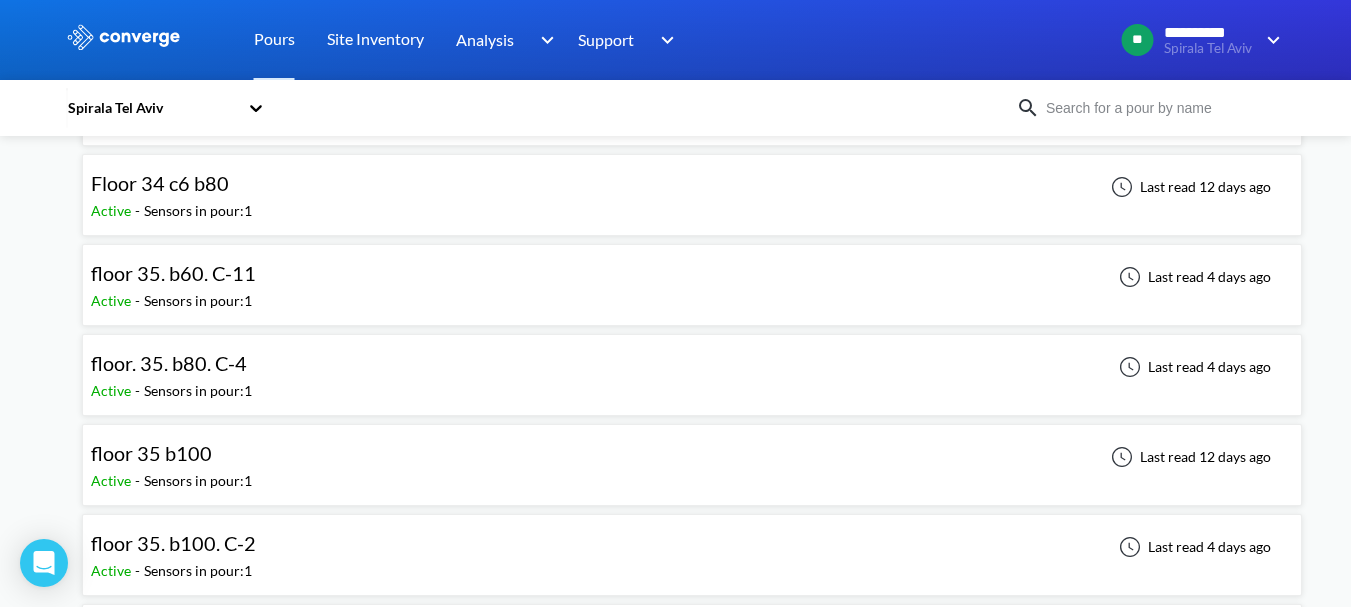 click on "floor. 35.  b80. C-4 Active  -  Sensors in pour:  1 Last read 4 days ago" at bounding box center [692, 375] 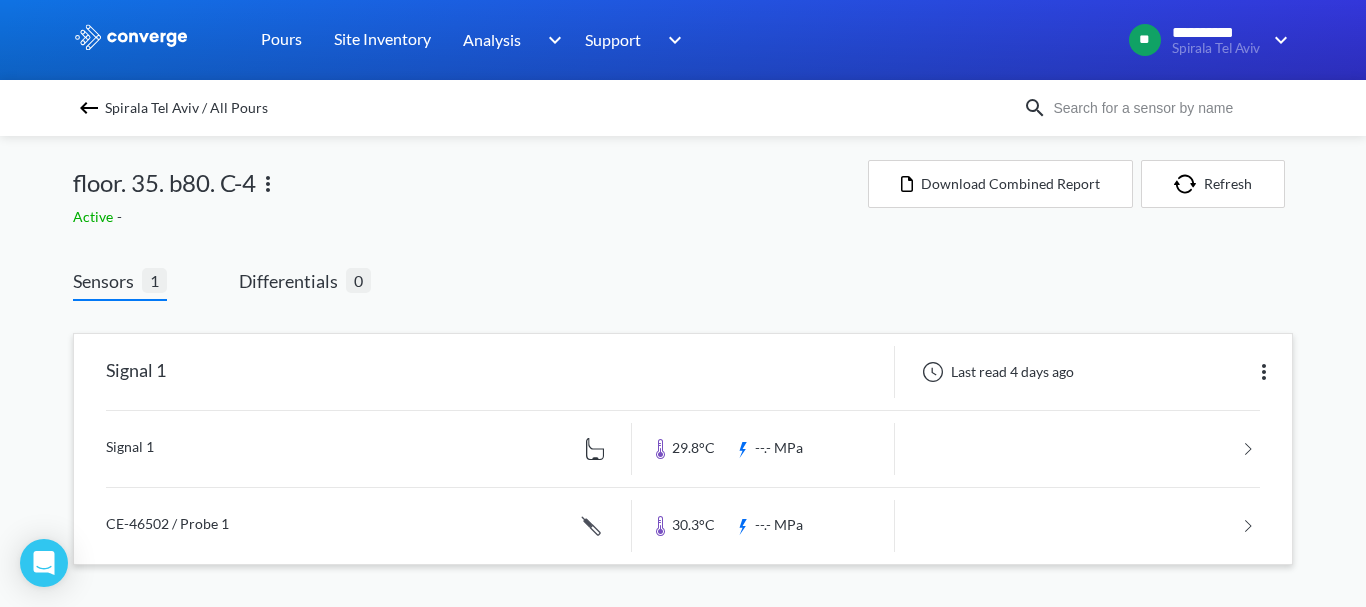 click at bounding box center (683, 449) 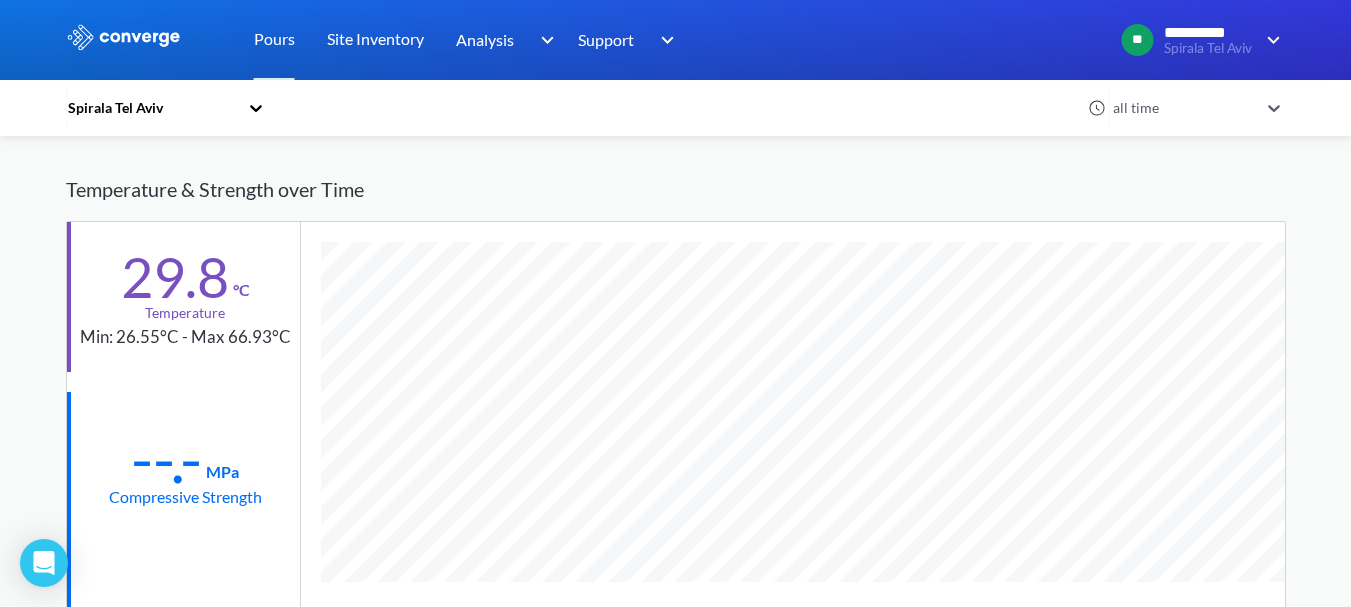 scroll, scrollTop: 310, scrollLeft: 0, axis: vertical 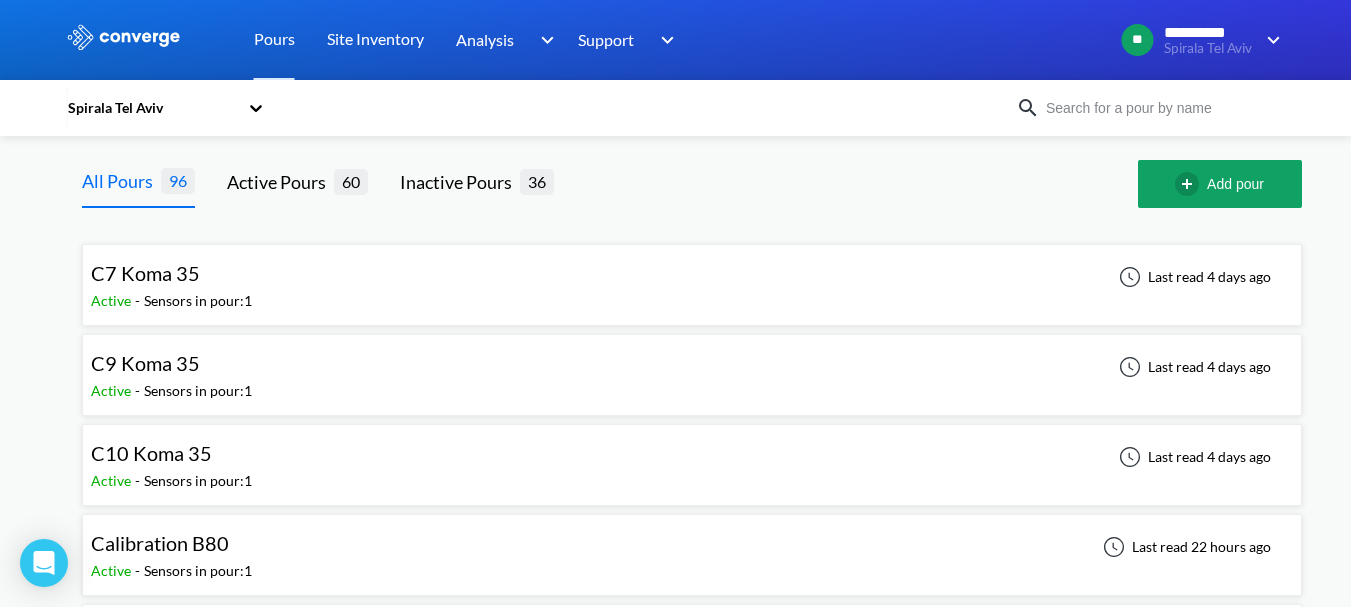 click on "C9 Koma 35  Active  -  Sensors in pour:  1 Last read 4 days ago" at bounding box center (692, 375) 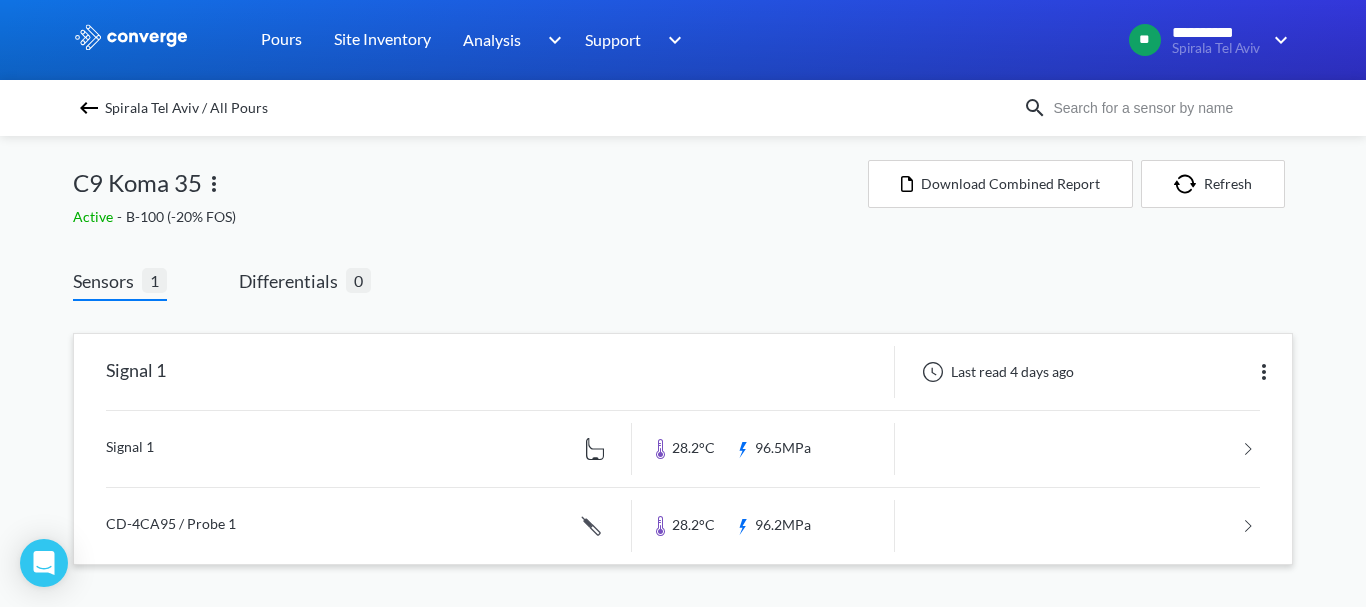 click at bounding box center [683, 449] 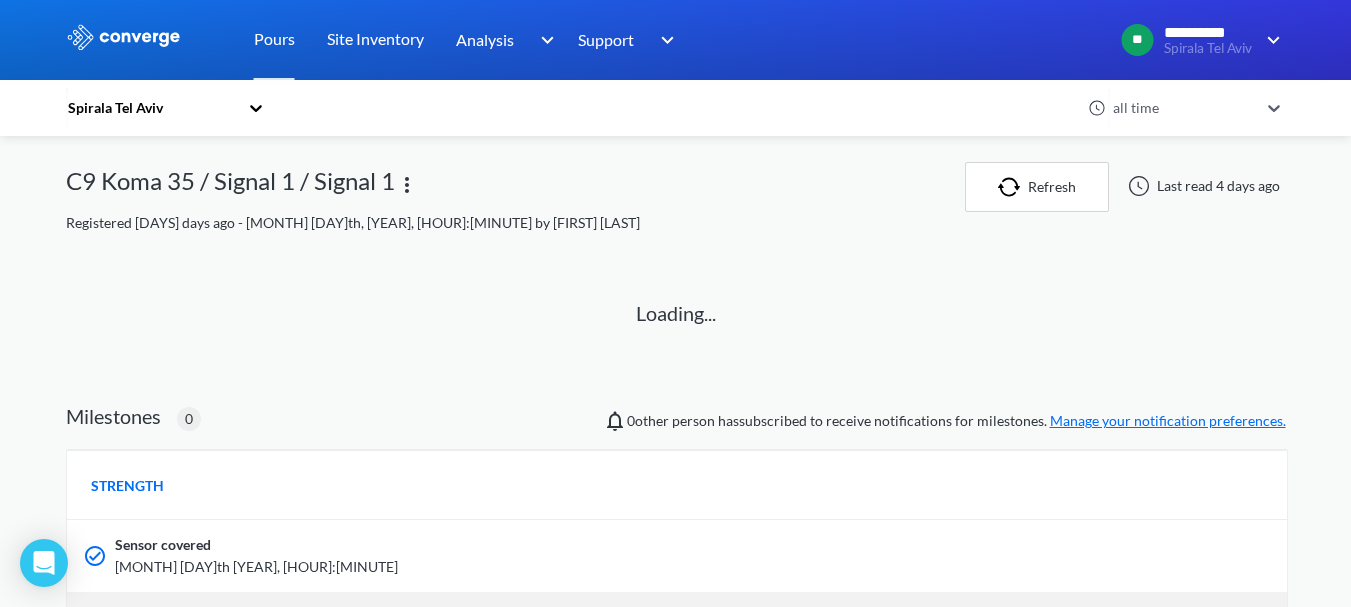 scroll, scrollTop: 100, scrollLeft: 0, axis: vertical 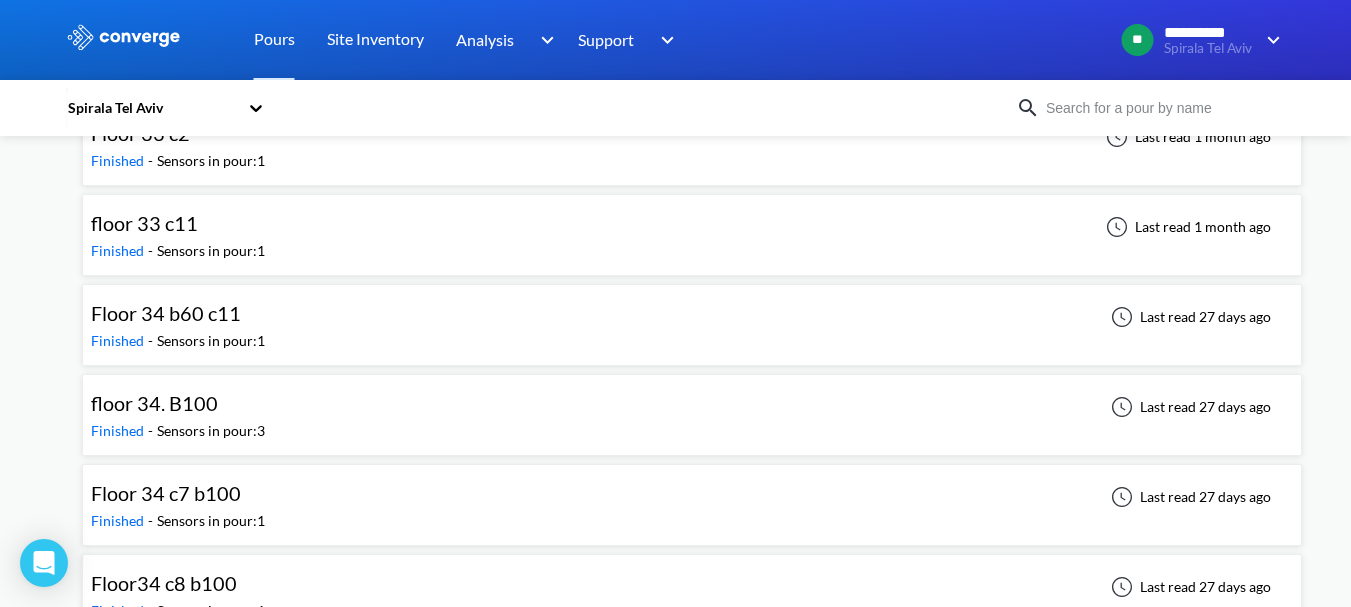 click on "floor 34. B100" at bounding box center (178, 403) 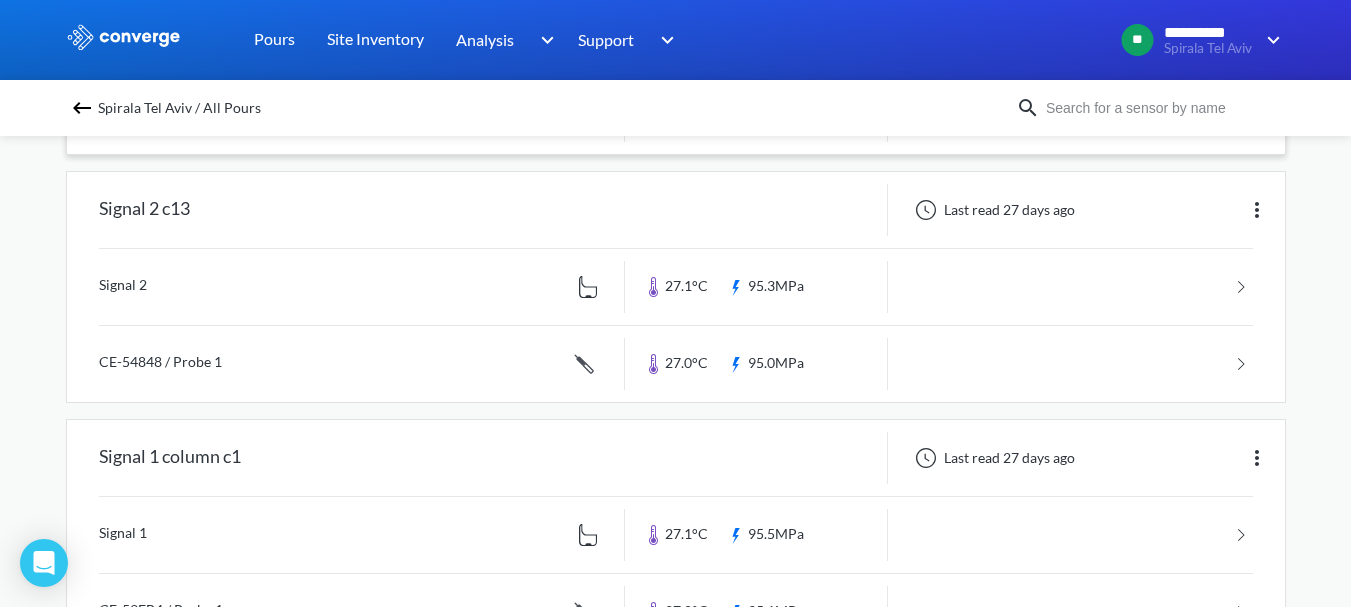 scroll, scrollTop: 494, scrollLeft: 0, axis: vertical 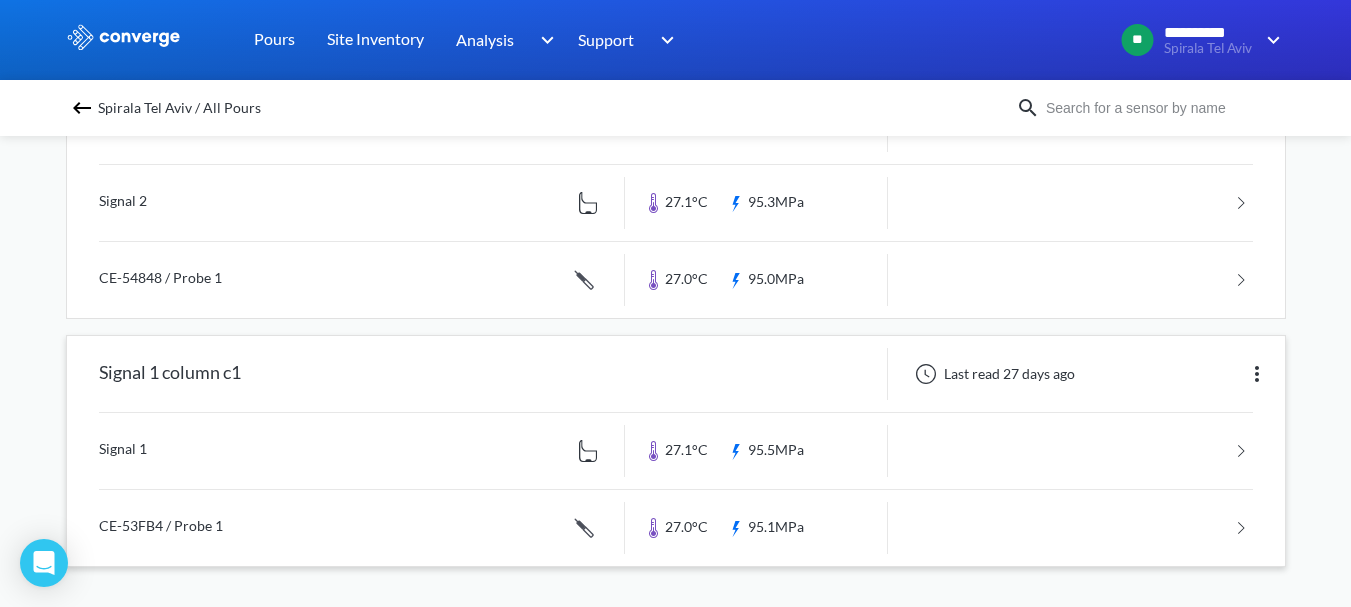click at bounding box center (676, 528) 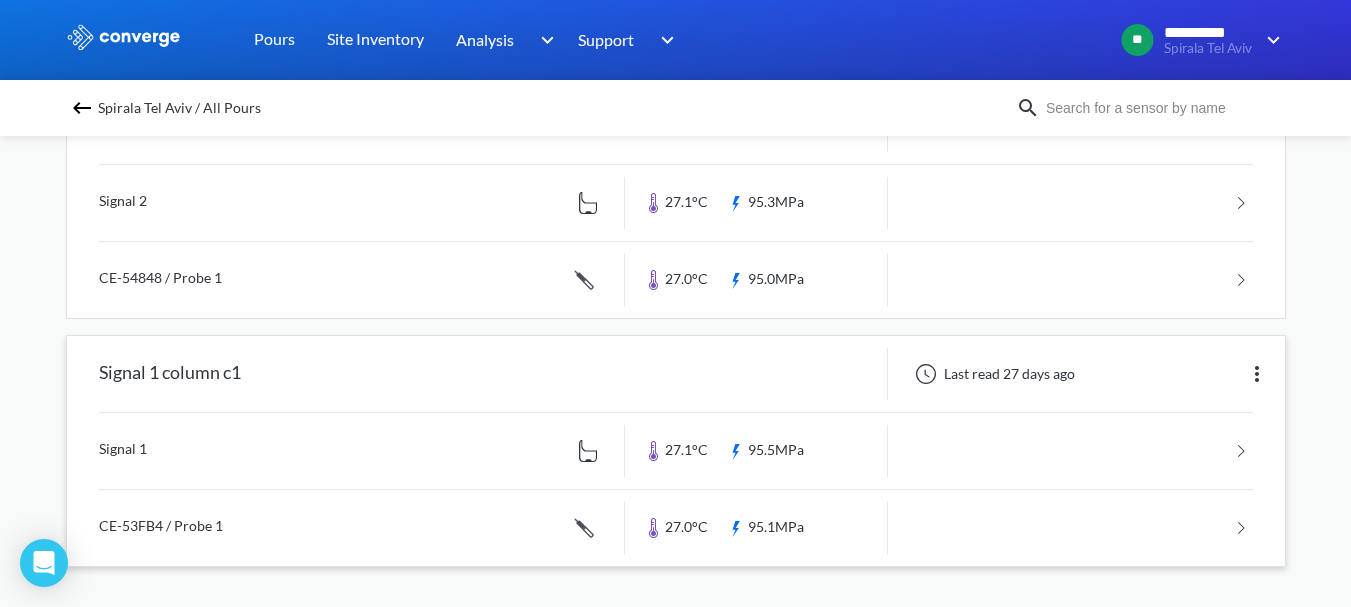 scroll, scrollTop: 0, scrollLeft: 0, axis: both 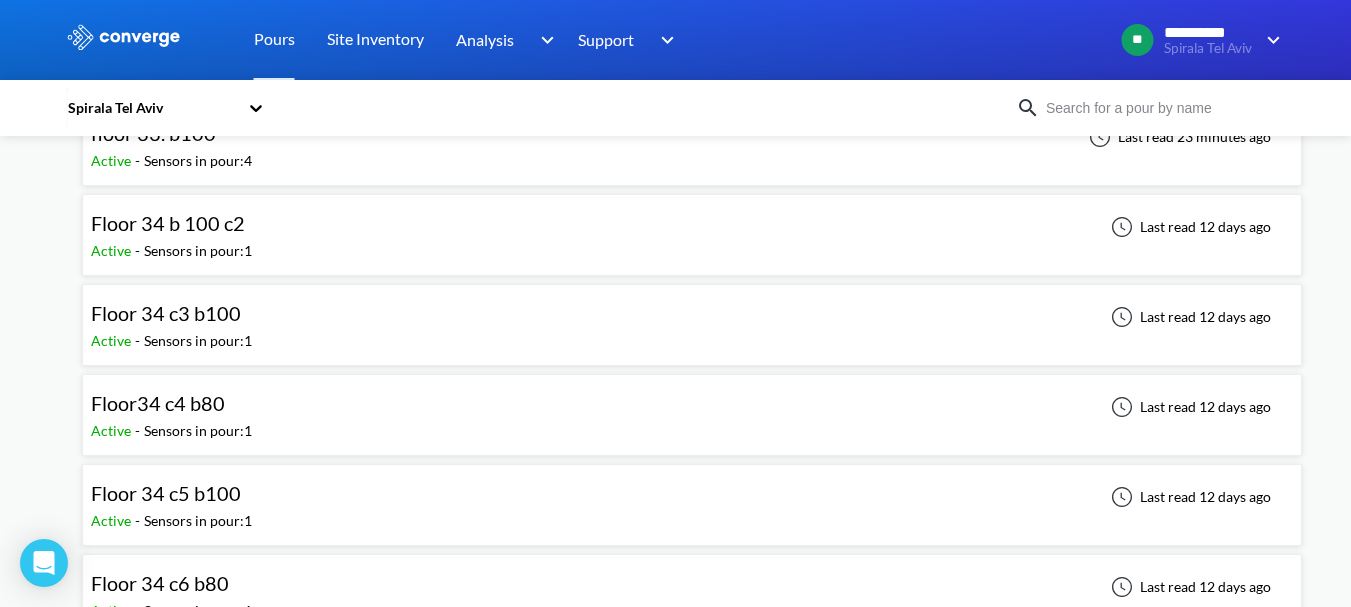 click on "Floor 34 b 100 c2 Active  -  Sensors in pour:  1 Last read 12 days ago" at bounding box center (692, 235) 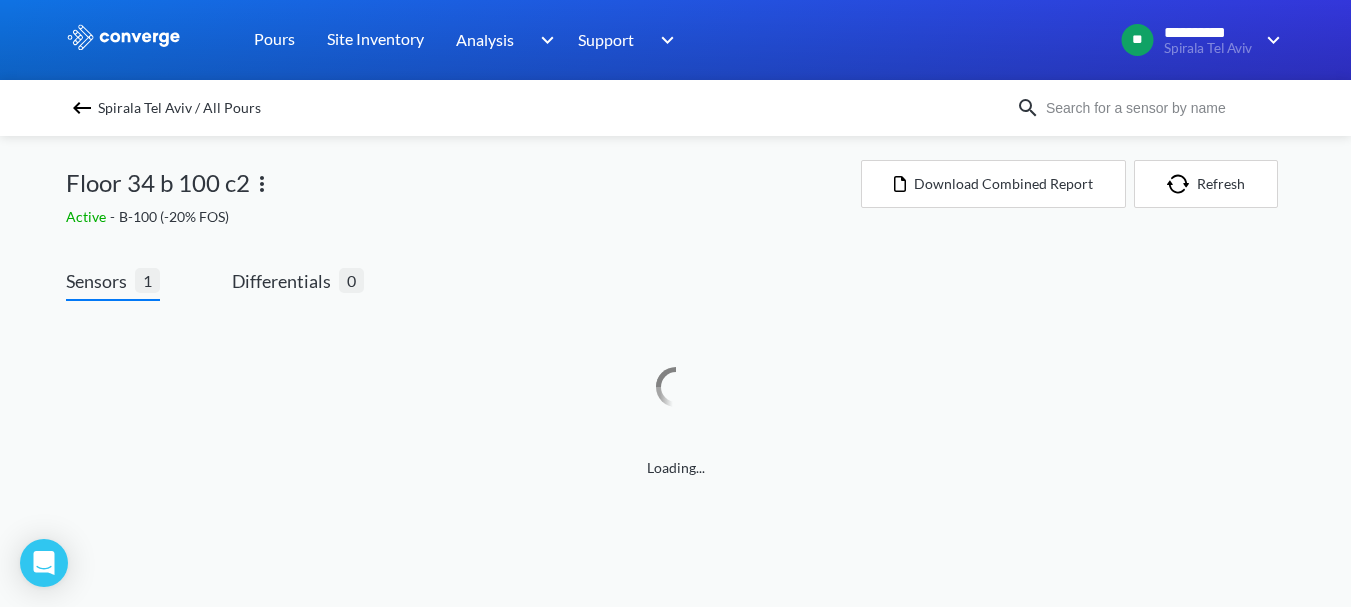 scroll, scrollTop: 0, scrollLeft: 0, axis: both 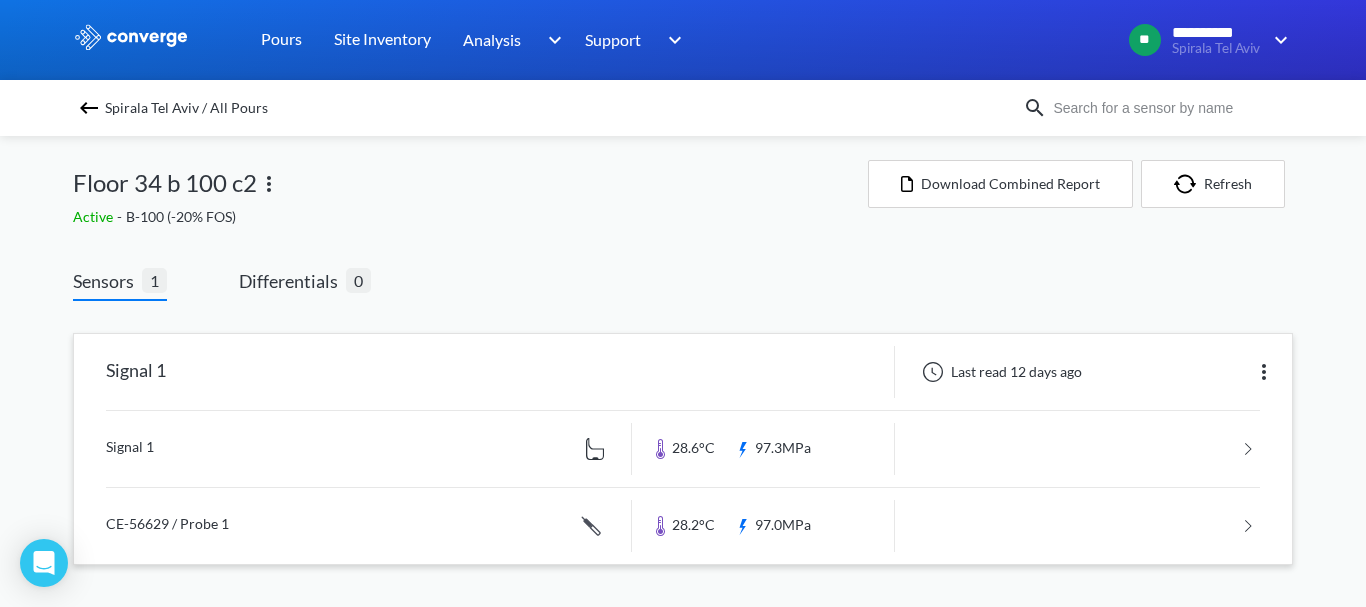 click at bounding box center (683, 526) 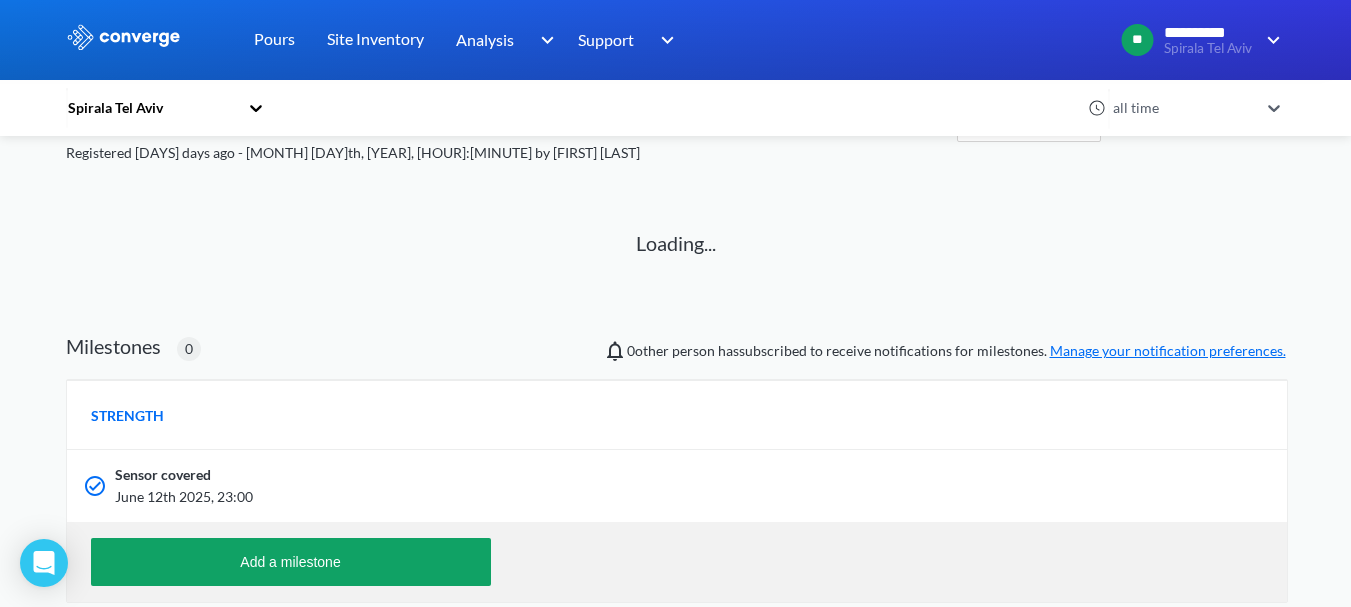 scroll, scrollTop: 100, scrollLeft: 0, axis: vertical 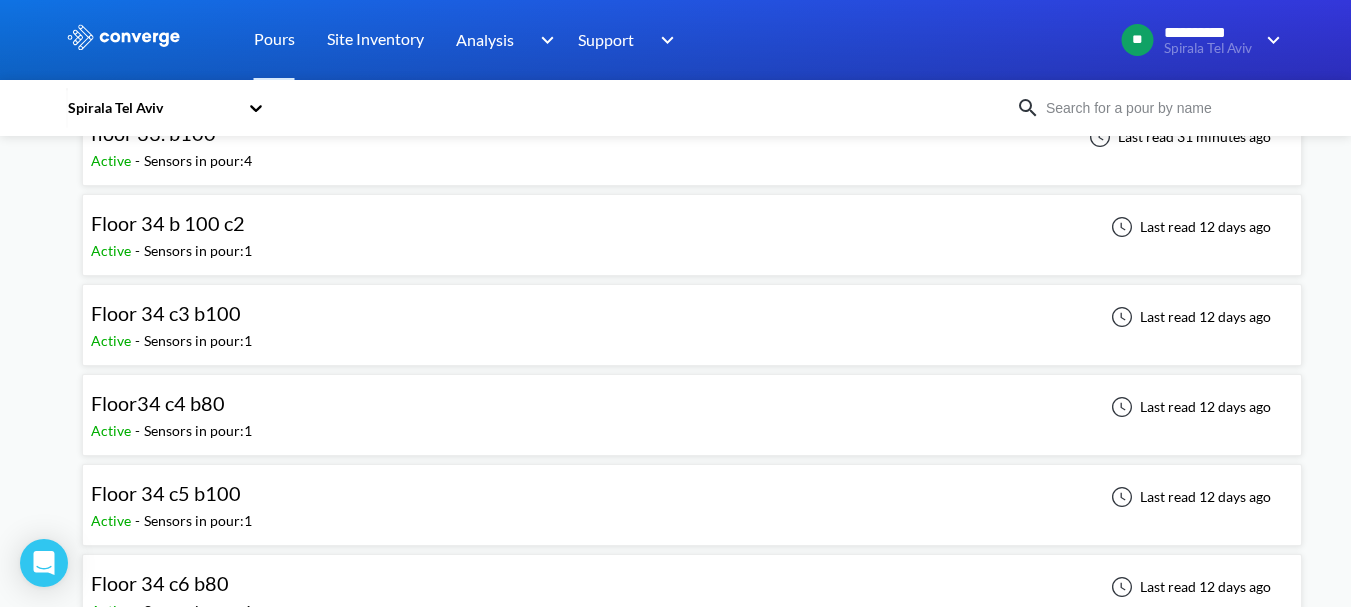 click on "Floor 34 c3 b100 Active  -  Sensors in pour:  1 Last read 12 days ago" at bounding box center [692, 325] 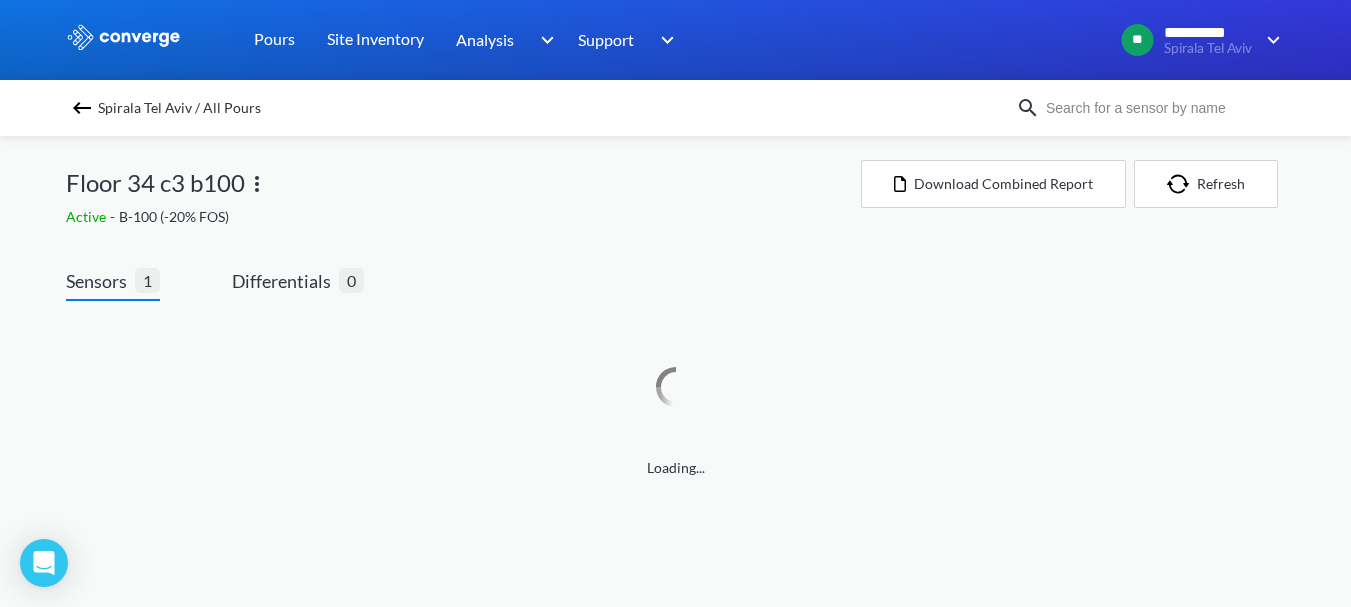 scroll, scrollTop: 0, scrollLeft: 0, axis: both 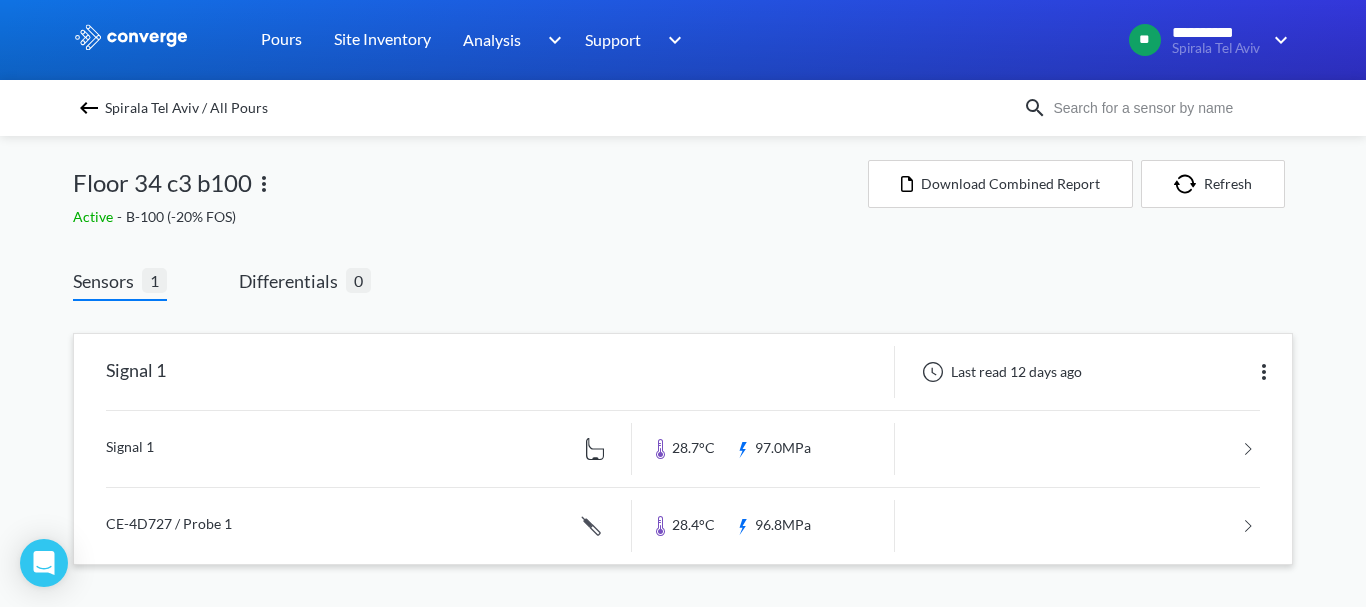 click at bounding box center (683, 526) 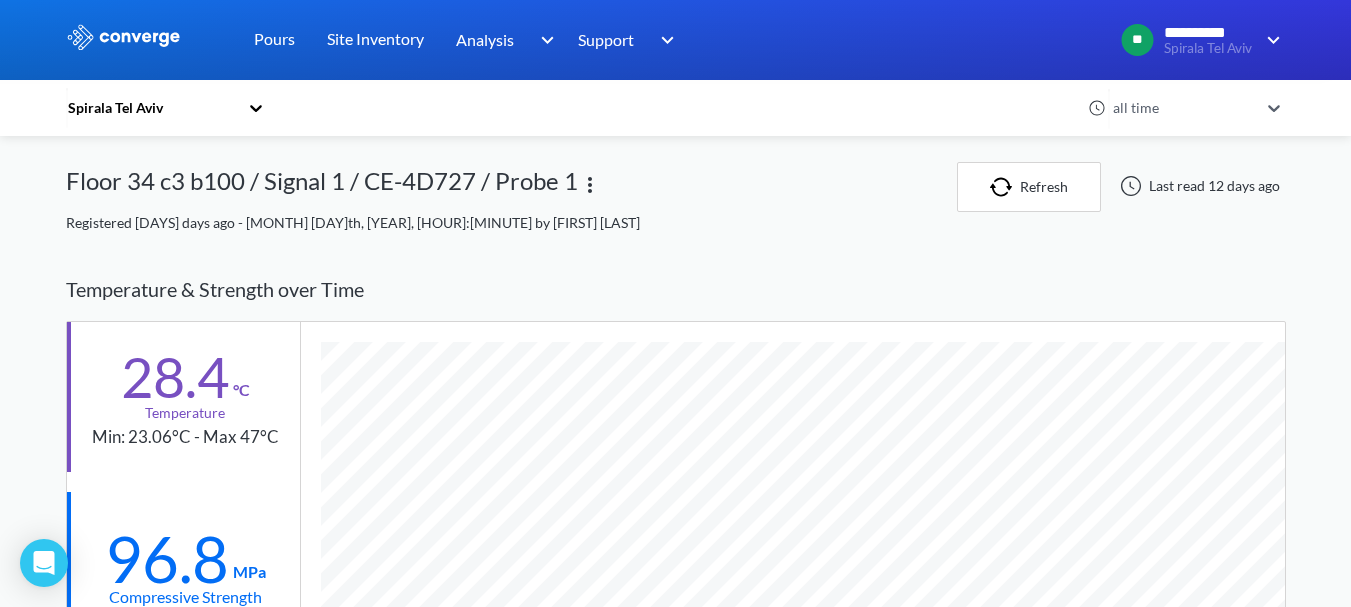 scroll, scrollTop: 998745, scrollLeft: 998780, axis: both 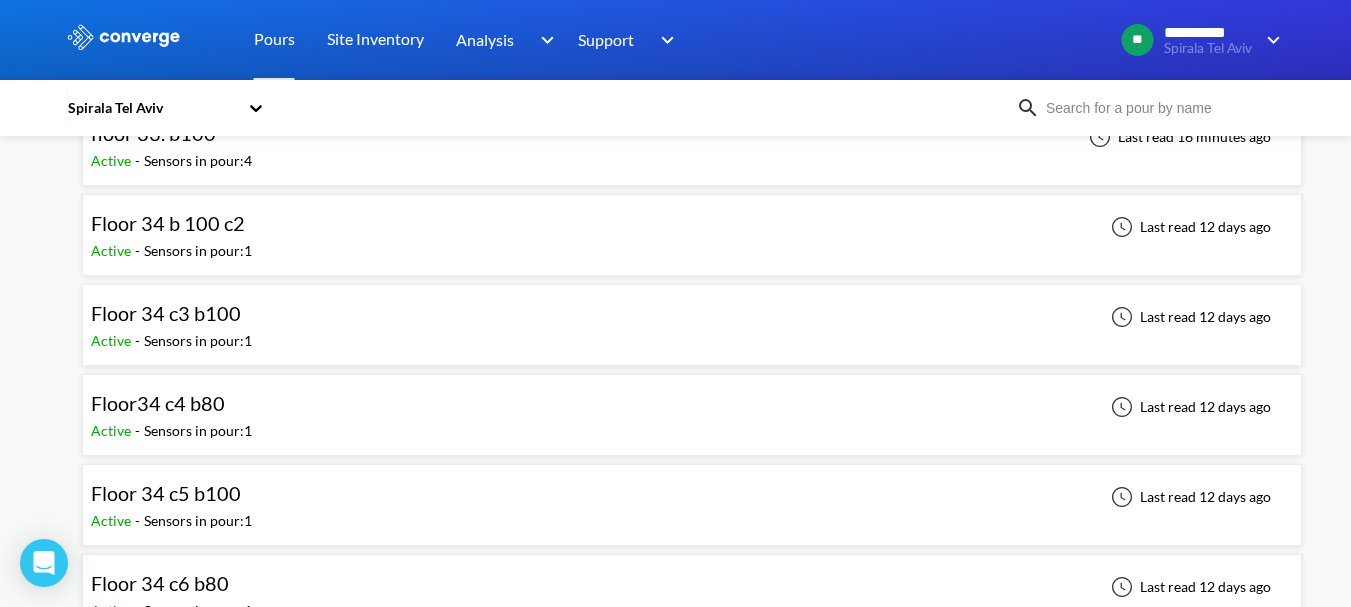 click on "Floor 34 c5 b100 Active  -  Sensors in pour:  1 Last read 12 days ago" at bounding box center [692, 505] 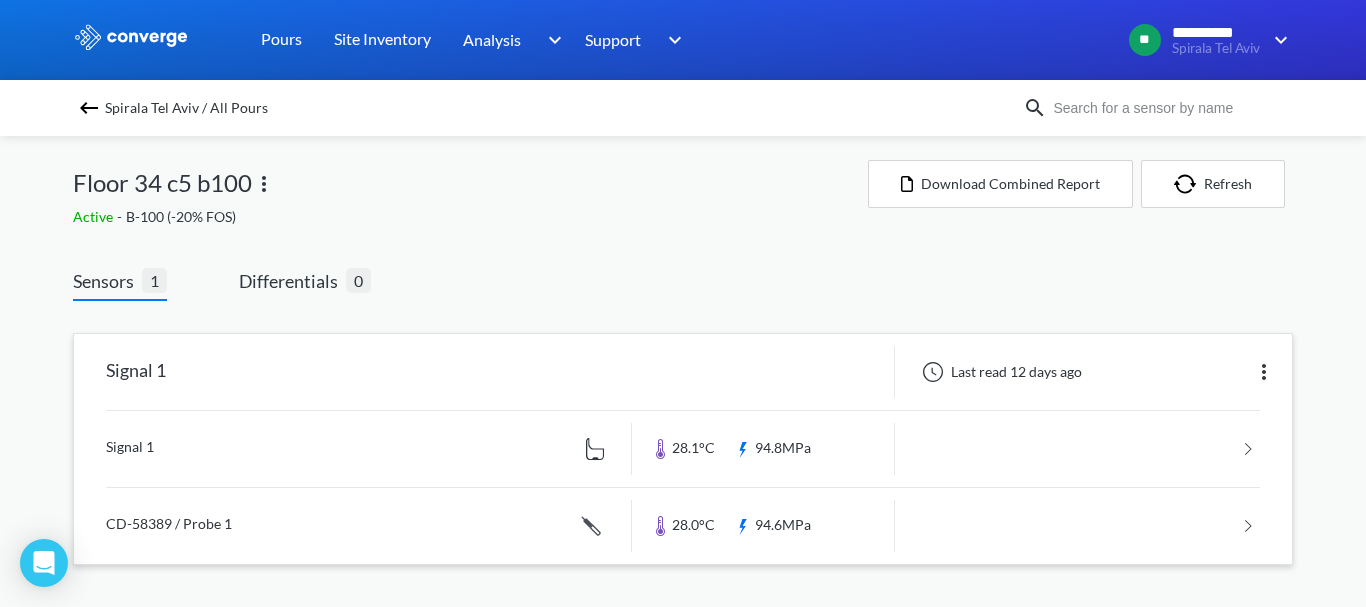 click at bounding box center [683, 526] 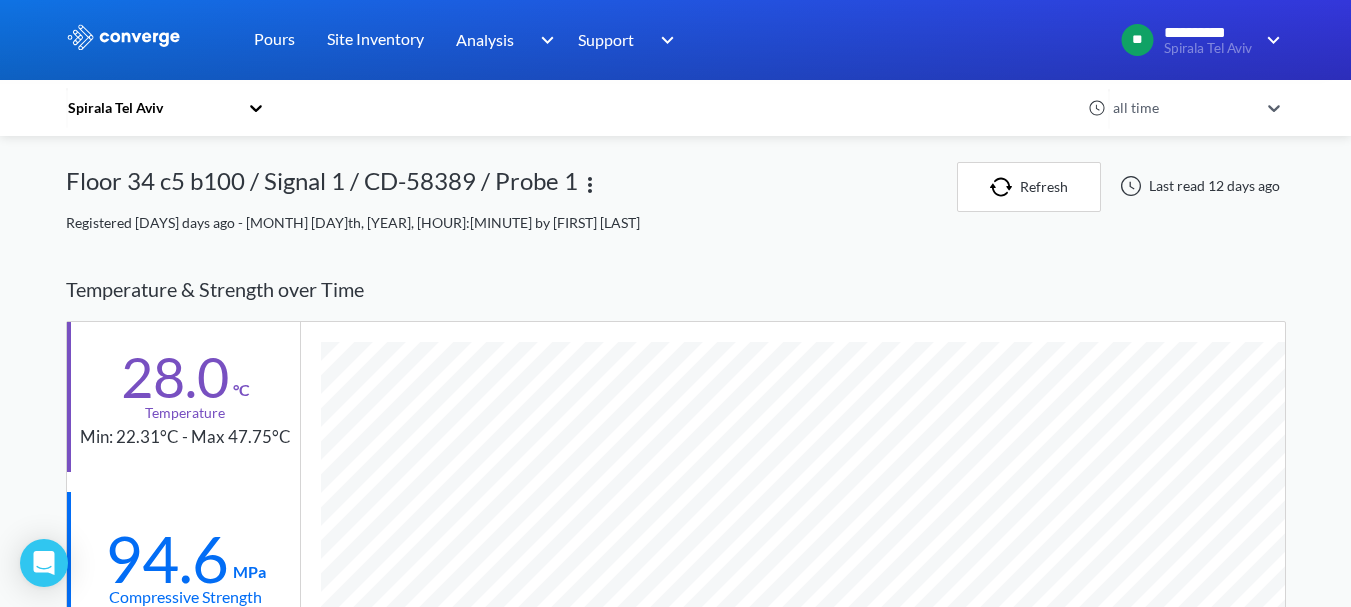 scroll, scrollTop: 998745, scrollLeft: 998780, axis: both 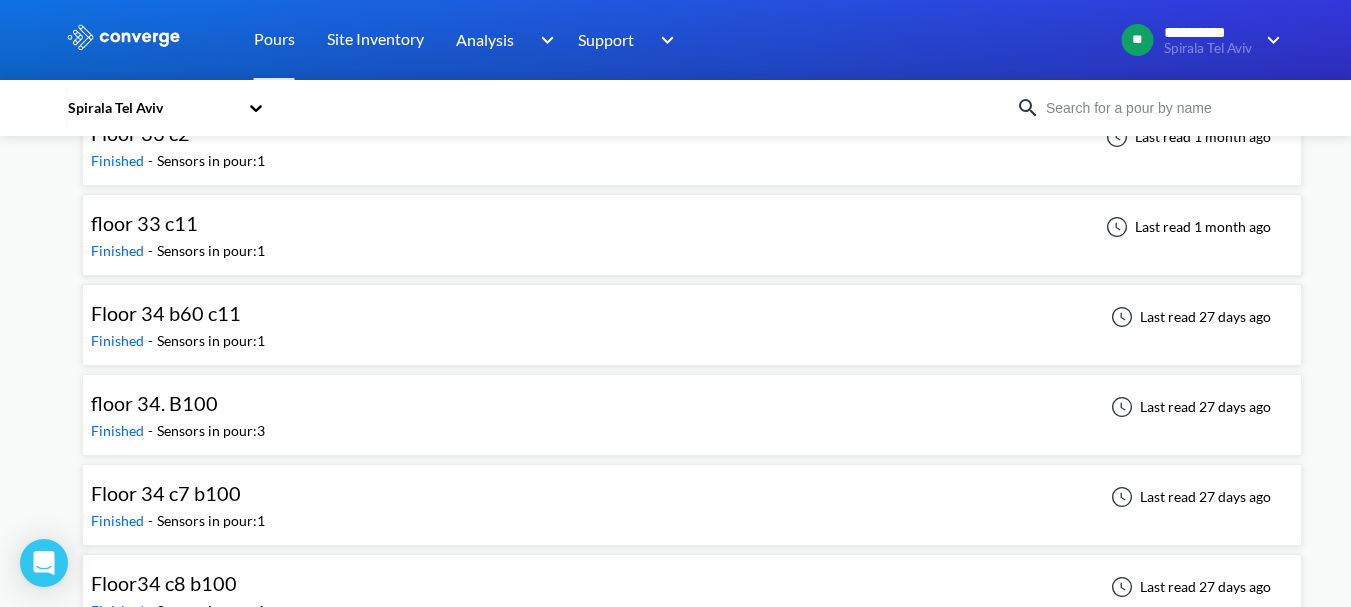click on "Floor 34 c7 b100 Finished  -  Sensors in pour:  1 Last read 27 days ago" at bounding box center [692, 505] 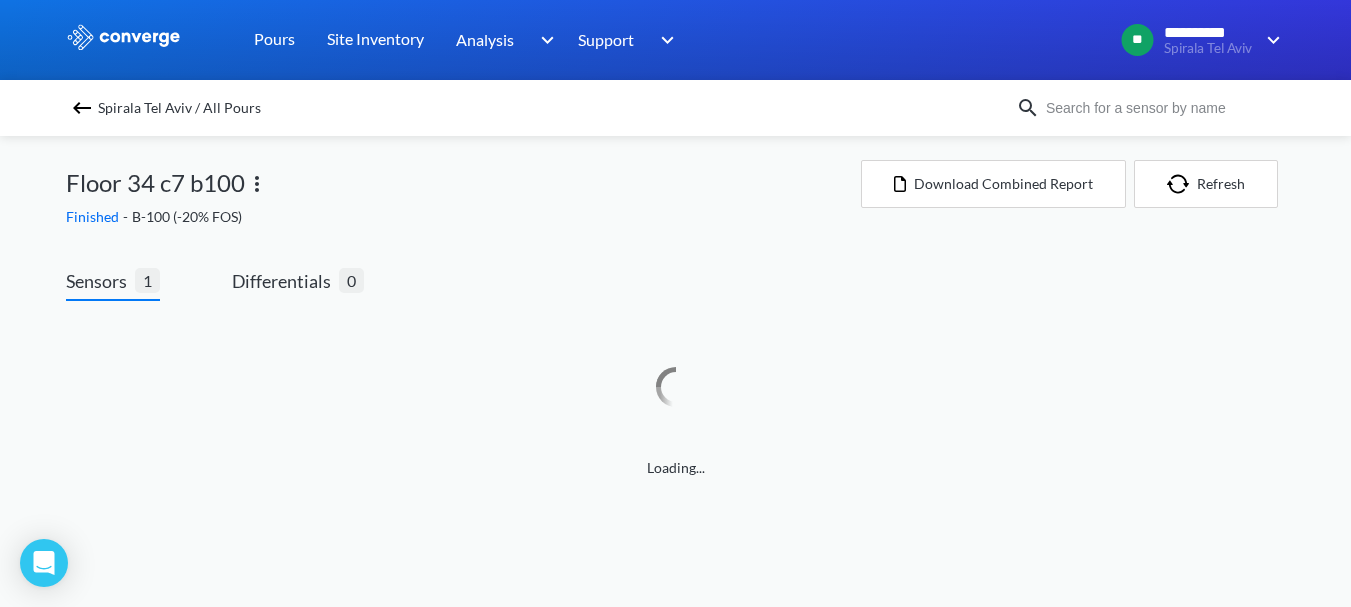 scroll, scrollTop: 0, scrollLeft: 0, axis: both 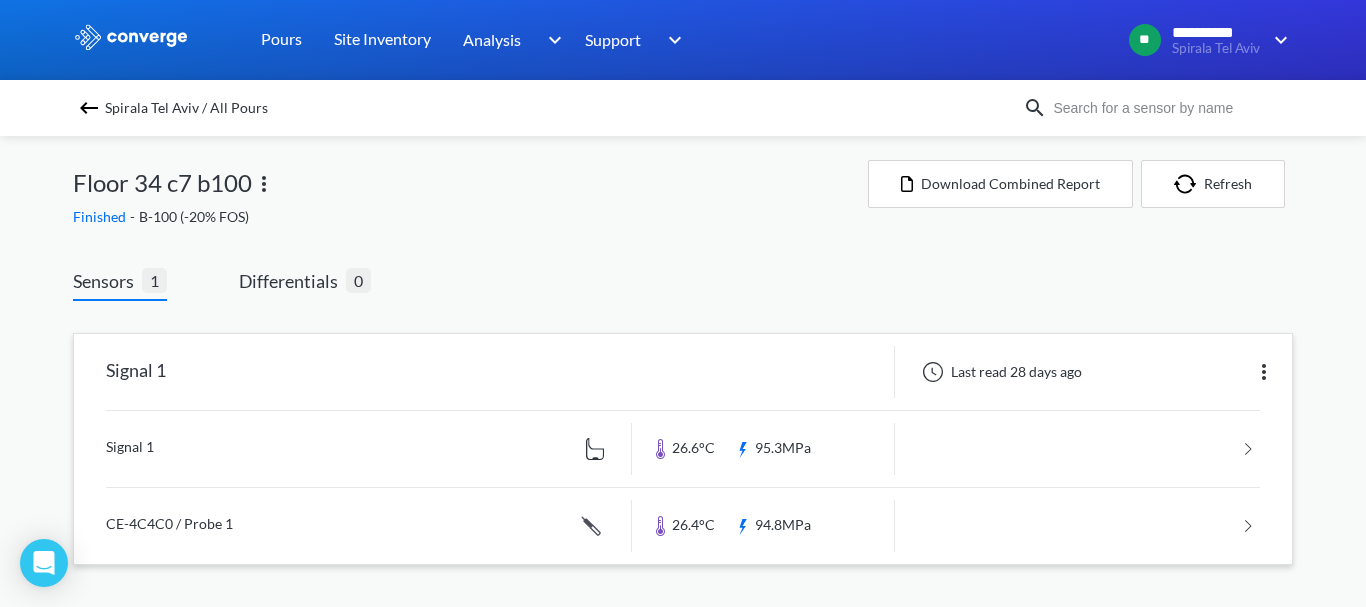click at bounding box center (683, 526) 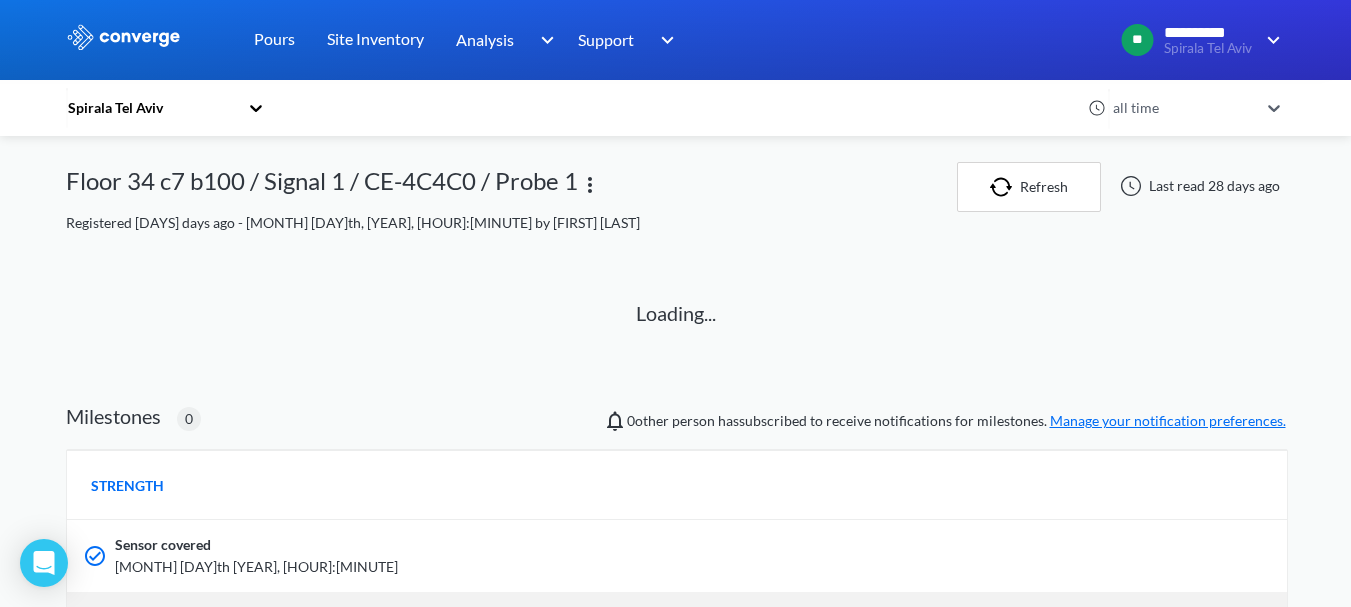 scroll, scrollTop: 100, scrollLeft: 0, axis: vertical 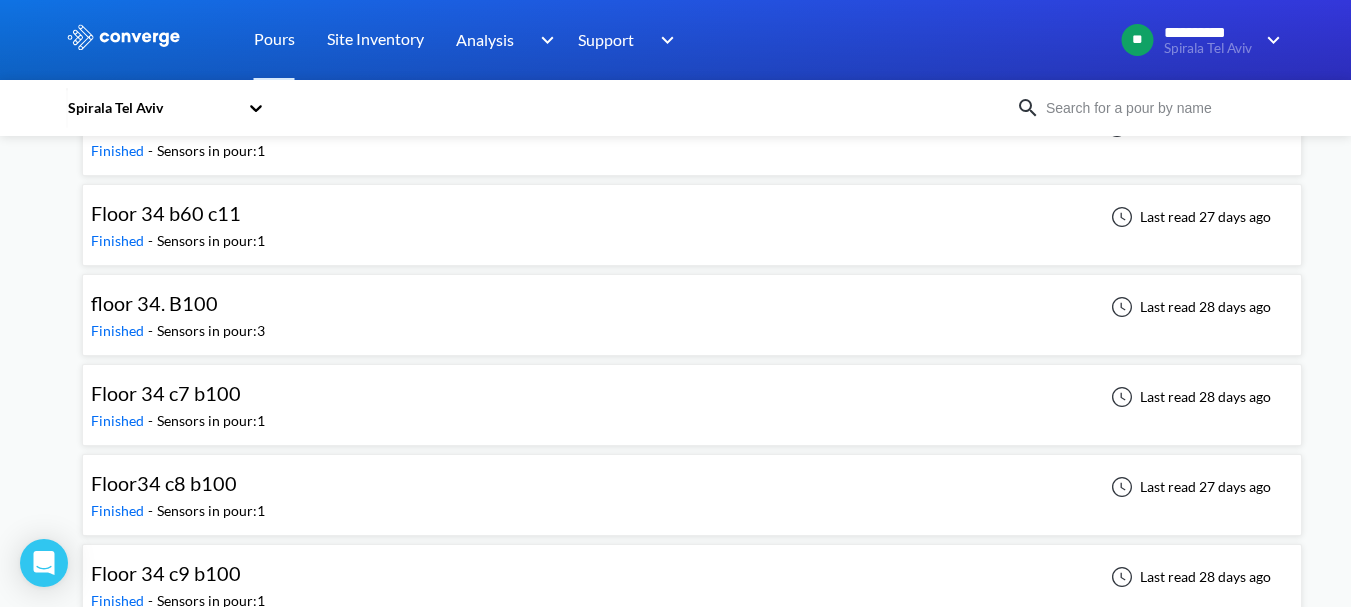 click on "Floor34 c8 b100 Finished  -  Sensors in pour:  1 Last read 27 days ago" at bounding box center (692, 495) 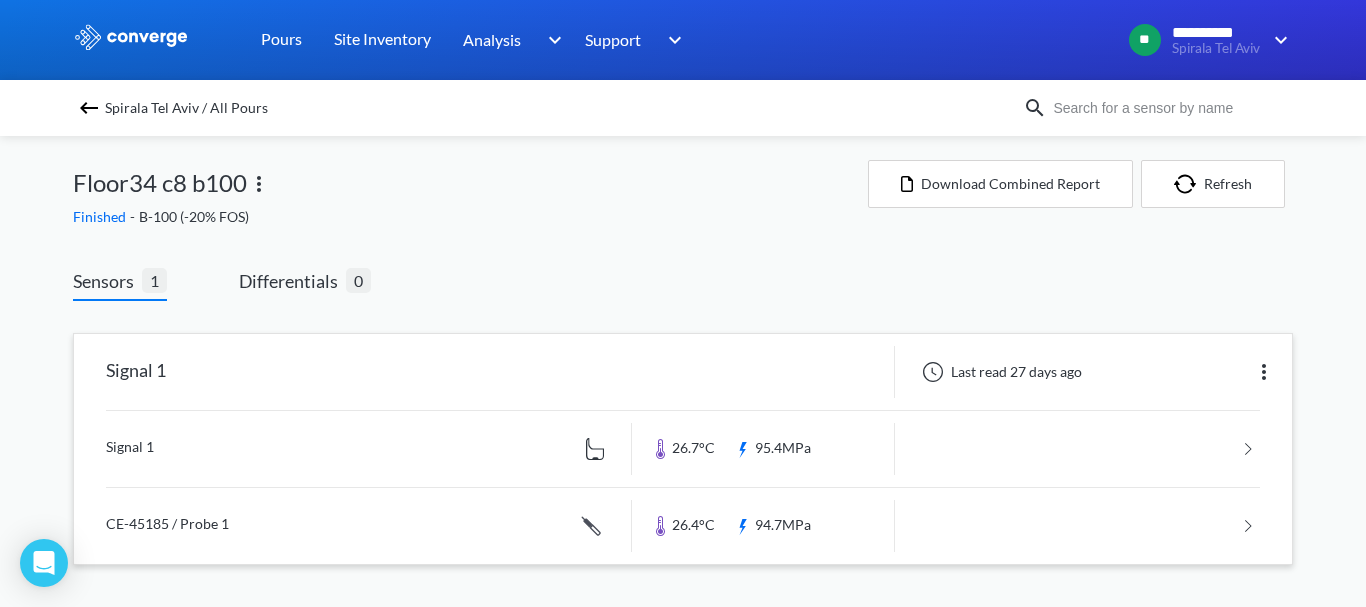click at bounding box center (683, 526) 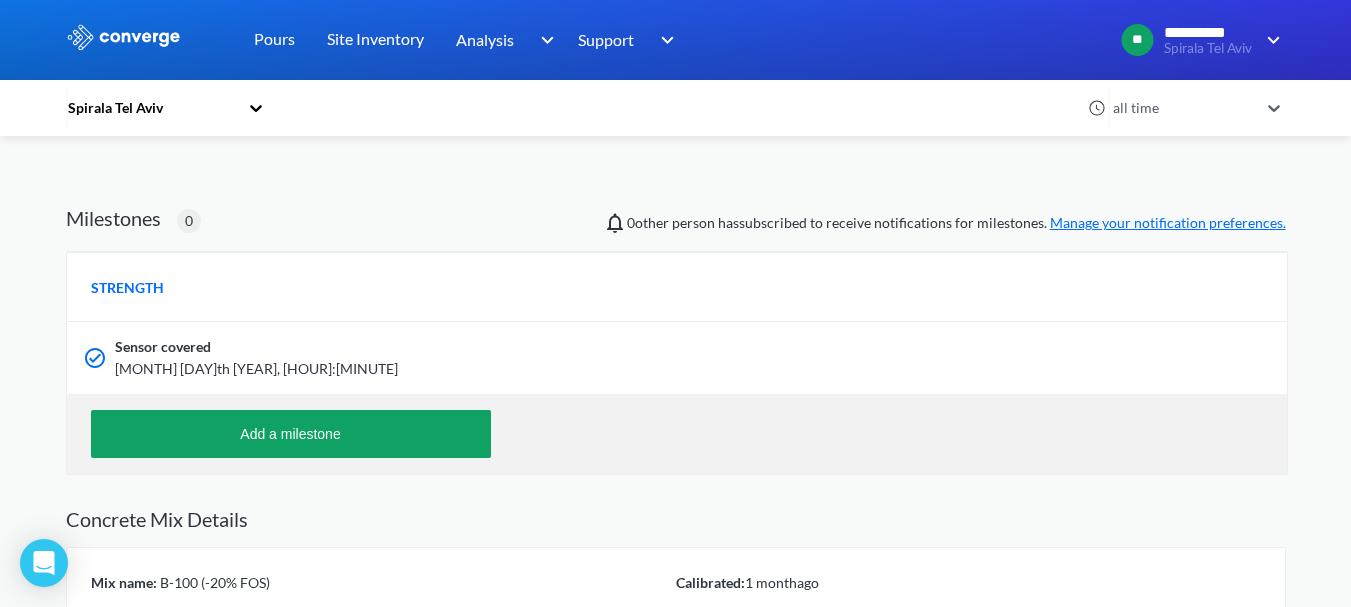 scroll, scrollTop: 200, scrollLeft: 0, axis: vertical 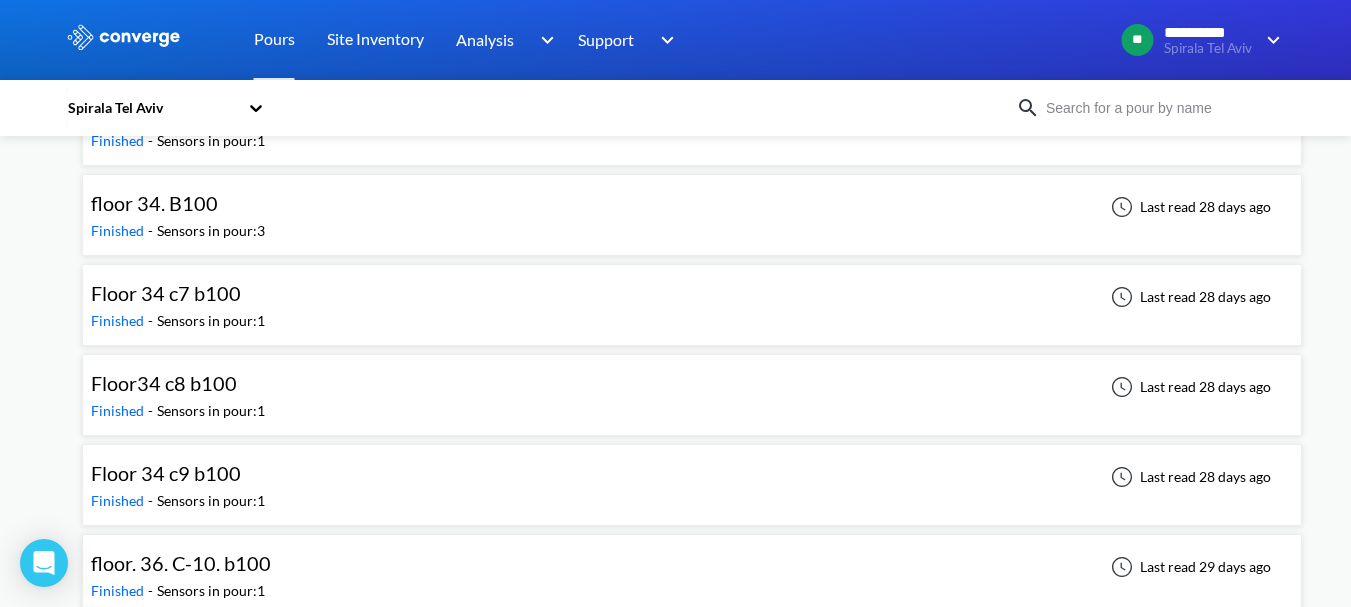 click on "Floor 34 c9 b100 Finished  -  Sensors in pour:  1 Last read 28 days ago" at bounding box center (692, 485) 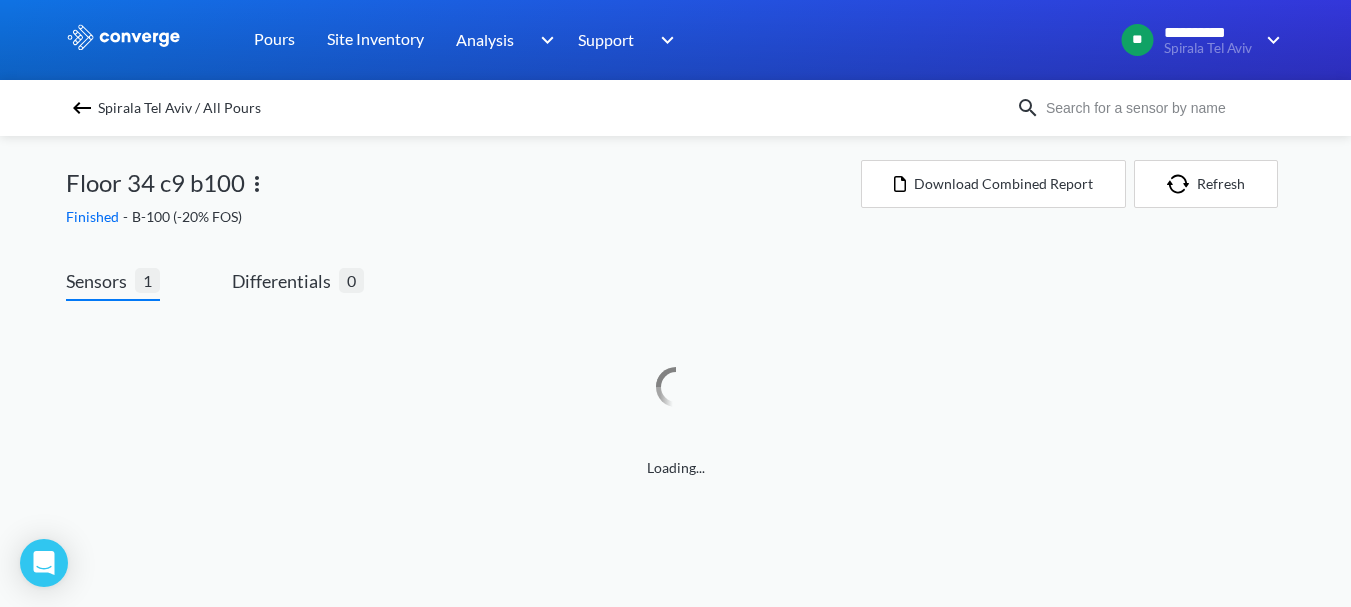 scroll, scrollTop: 0, scrollLeft: 0, axis: both 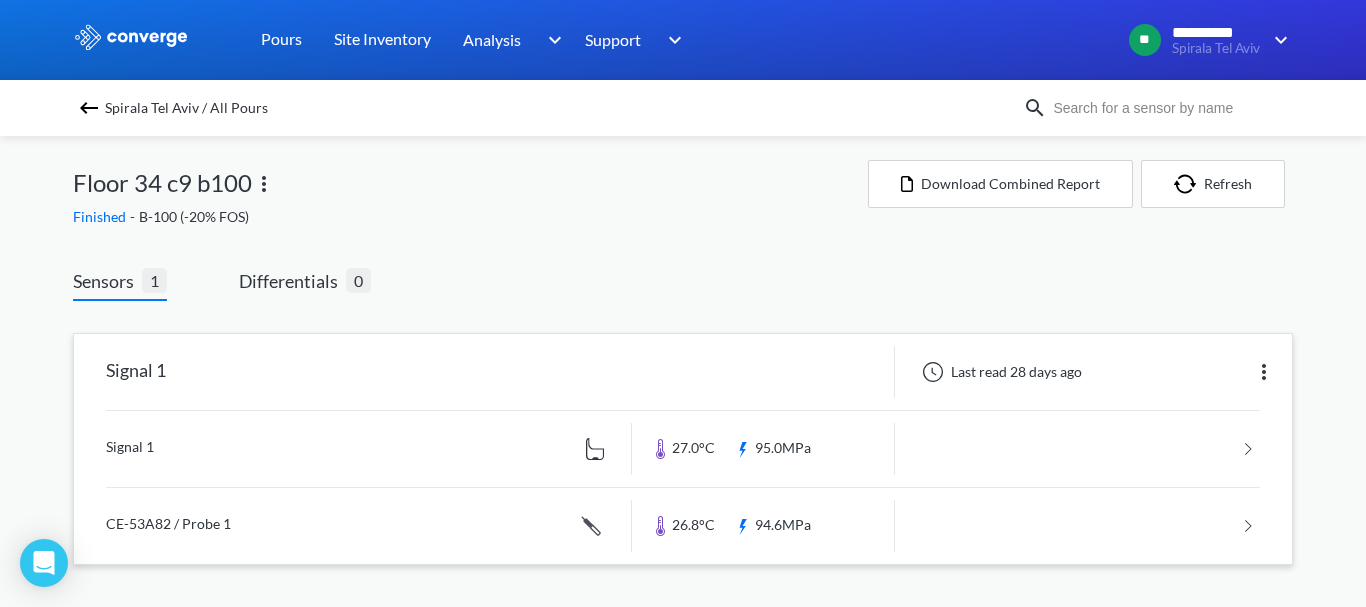 click at bounding box center [683, 526] 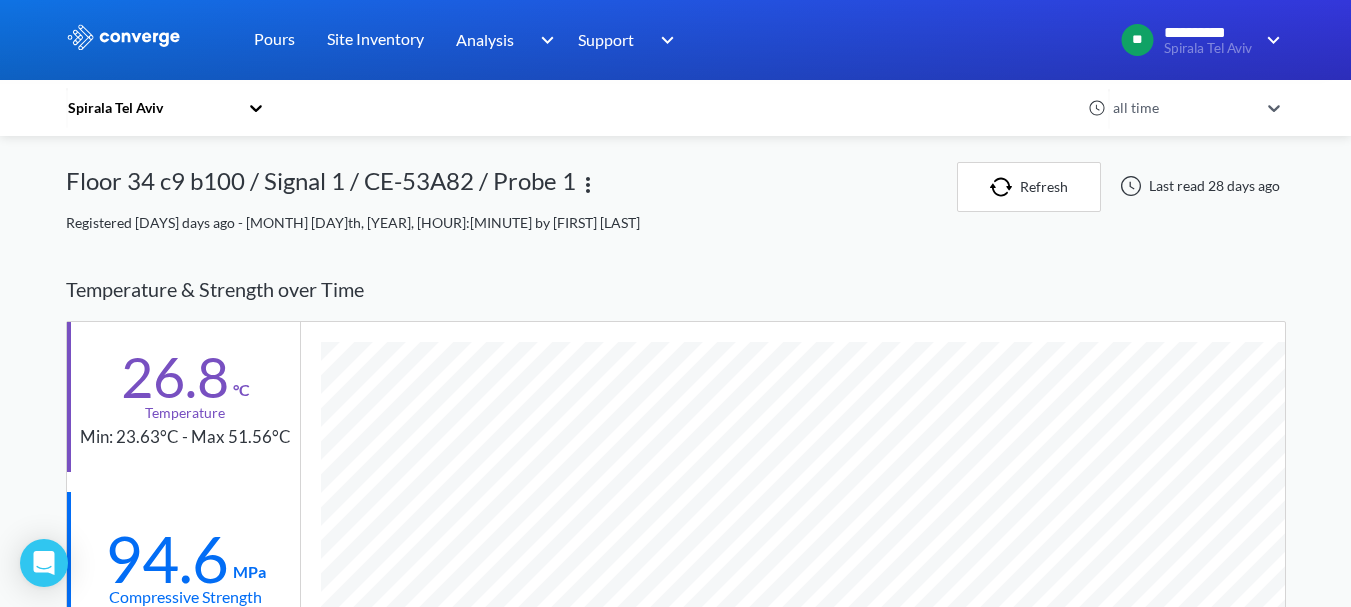 scroll, scrollTop: 998745, scrollLeft: 998780, axis: both 